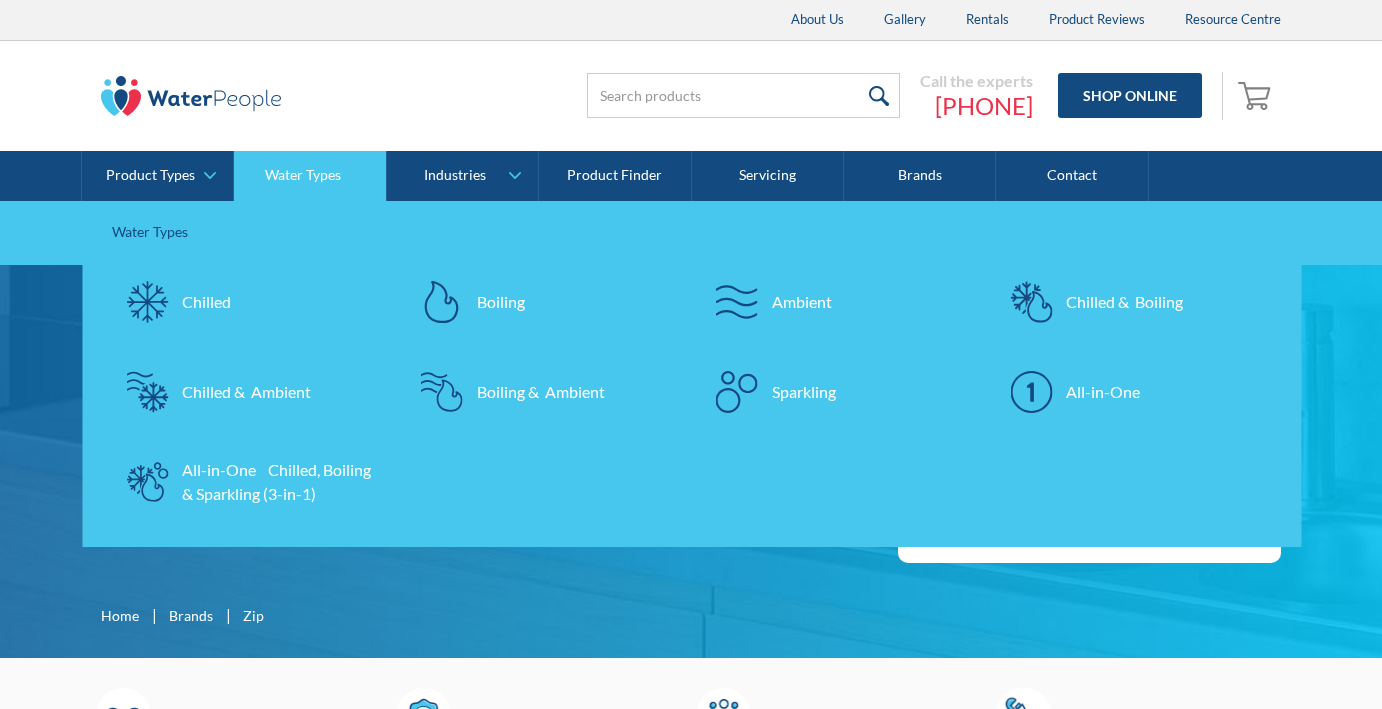 scroll, scrollTop: 0, scrollLeft: 0, axis: both 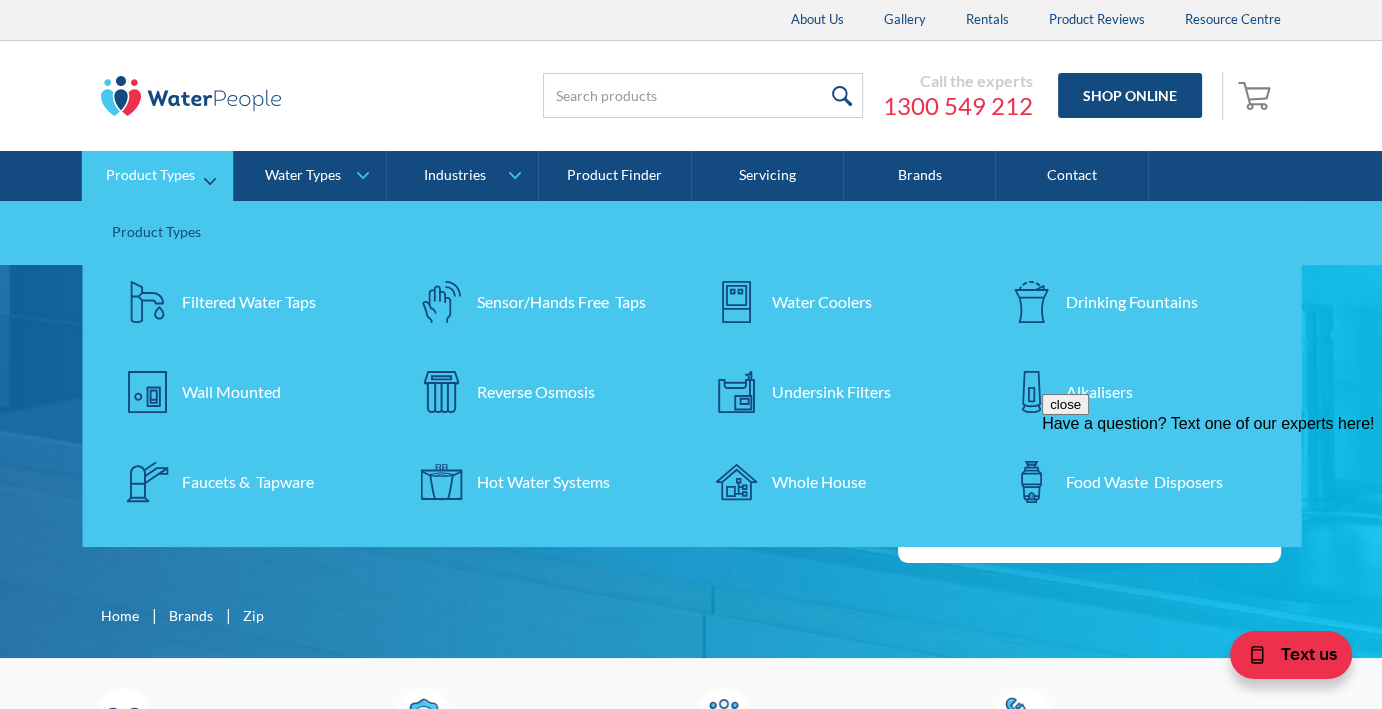 click on "Filtered Water Taps" at bounding box center [249, 302] 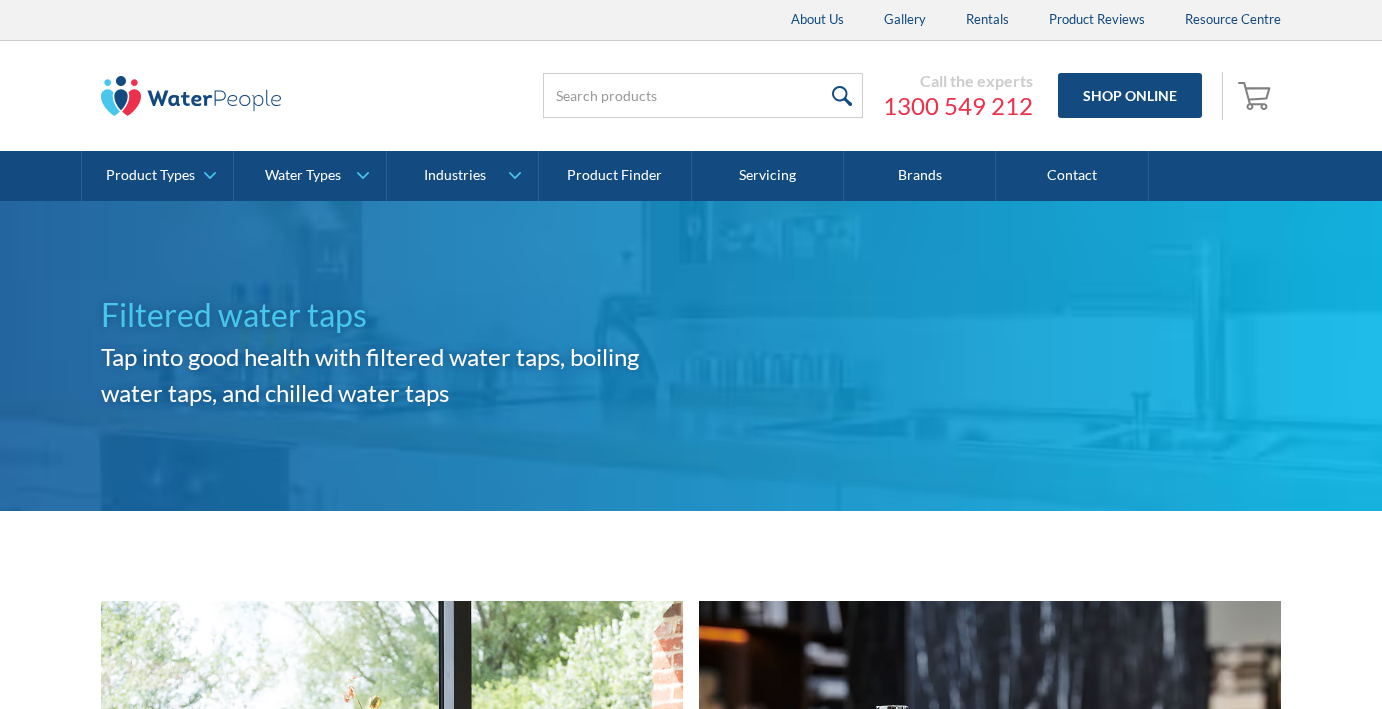 scroll, scrollTop: 0, scrollLeft: 0, axis: both 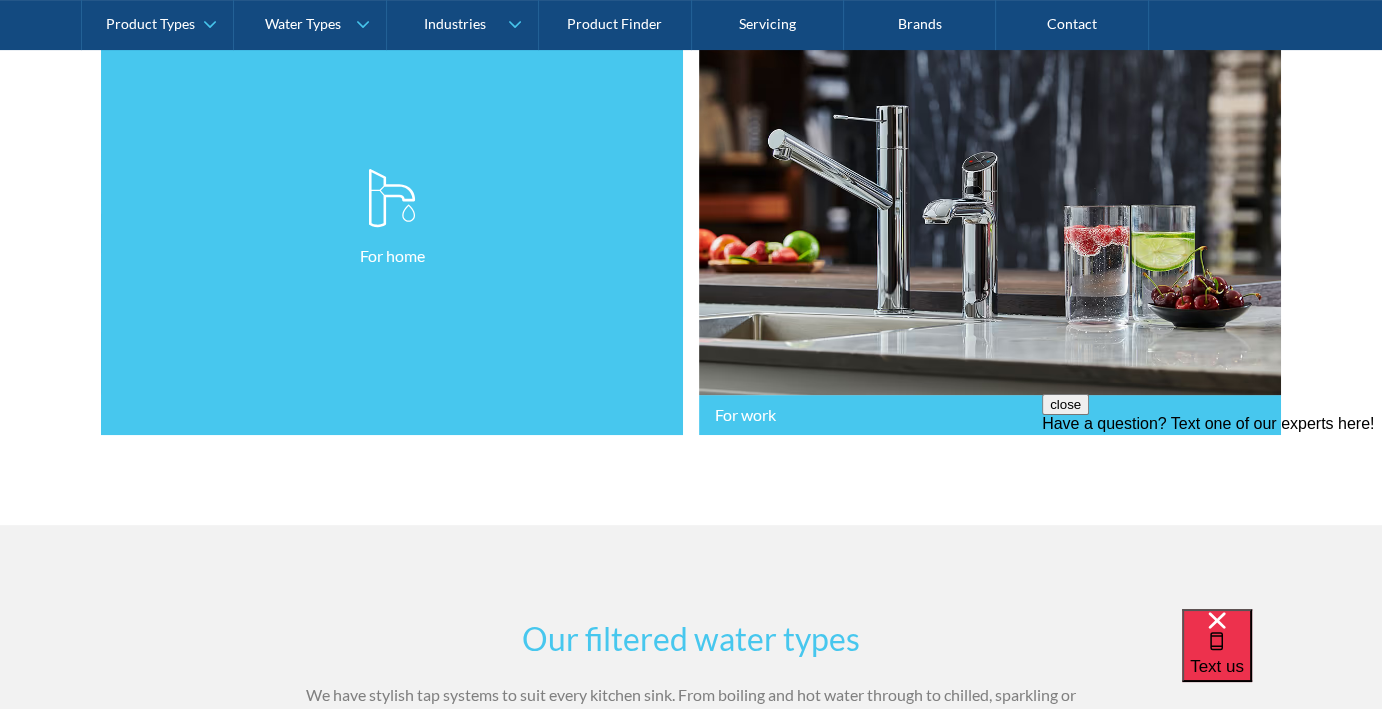 click on "For home" at bounding box center (392, 218) 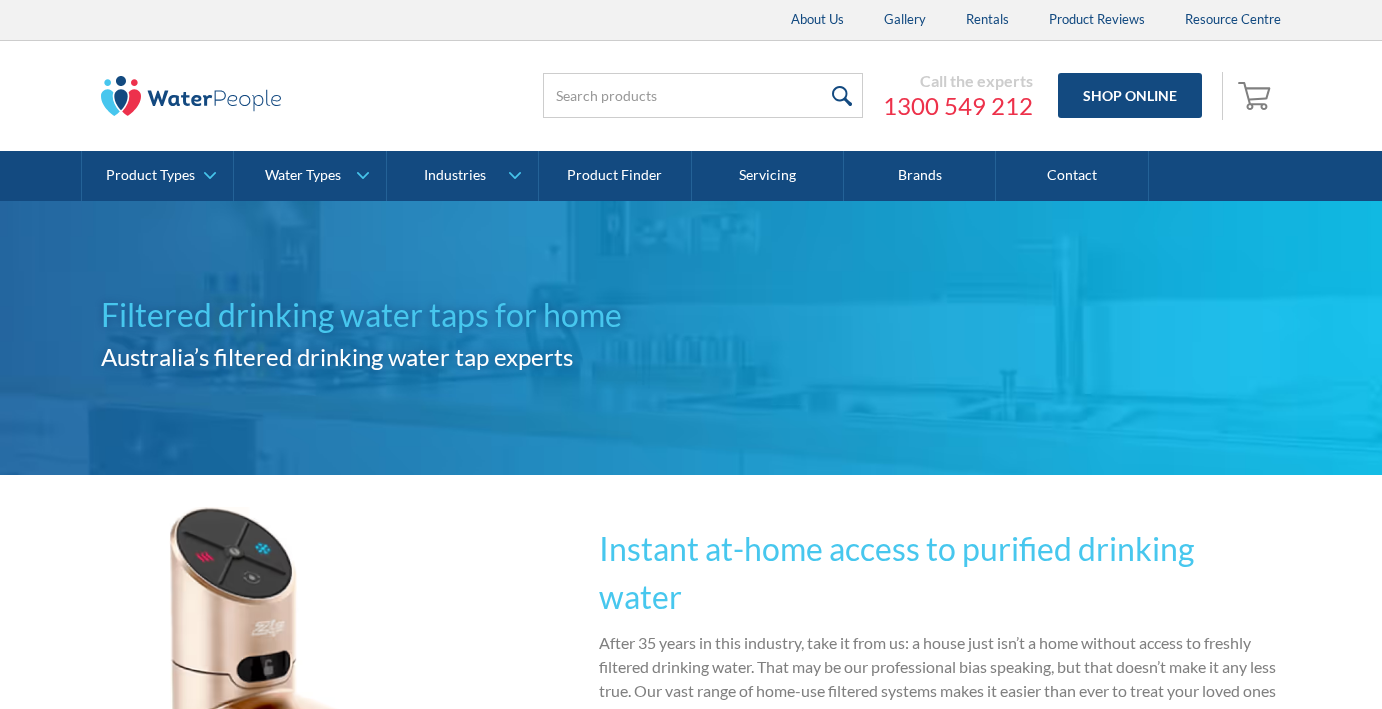 scroll, scrollTop: 0, scrollLeft: 0, axis: both 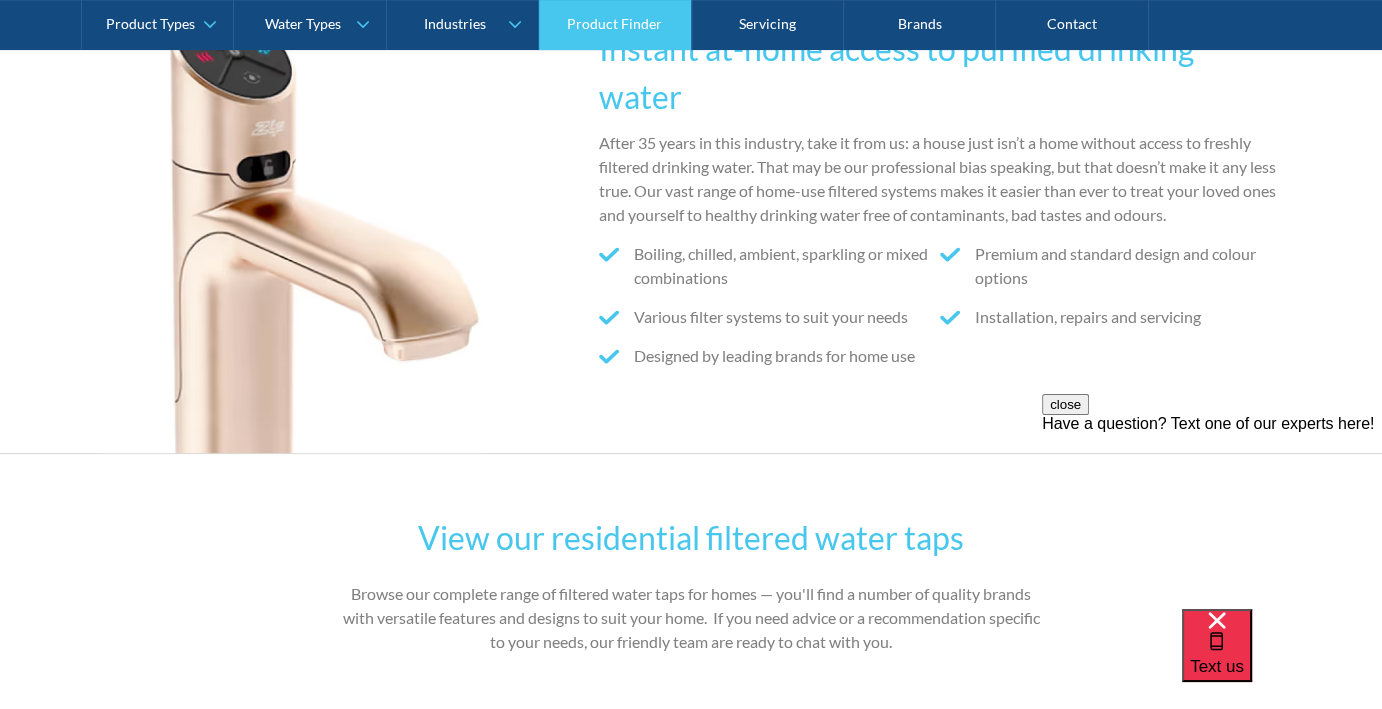click on "Product Finder" at bounding box center [615, 25] 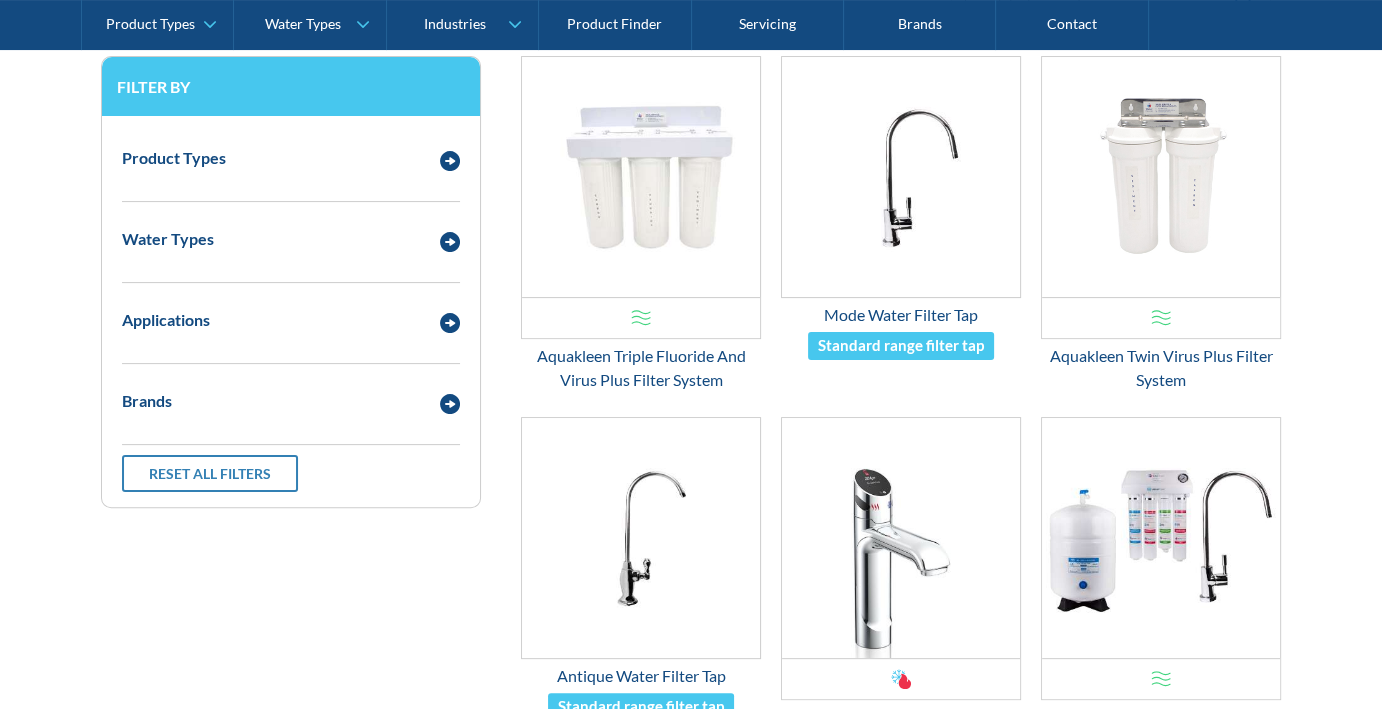 scroll, scrollTop: 0, scrollLeft: 0, axis: both 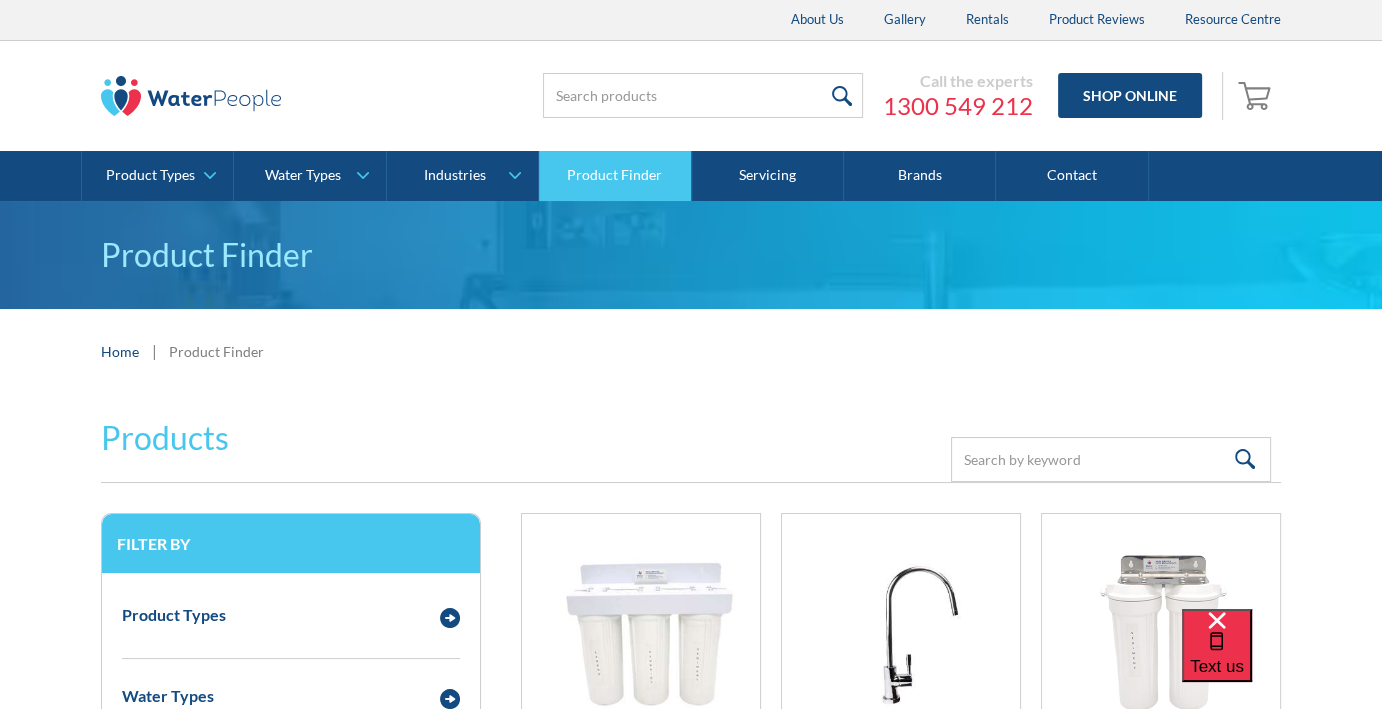 click on "Product Finder" at bounding box center (615, 176) 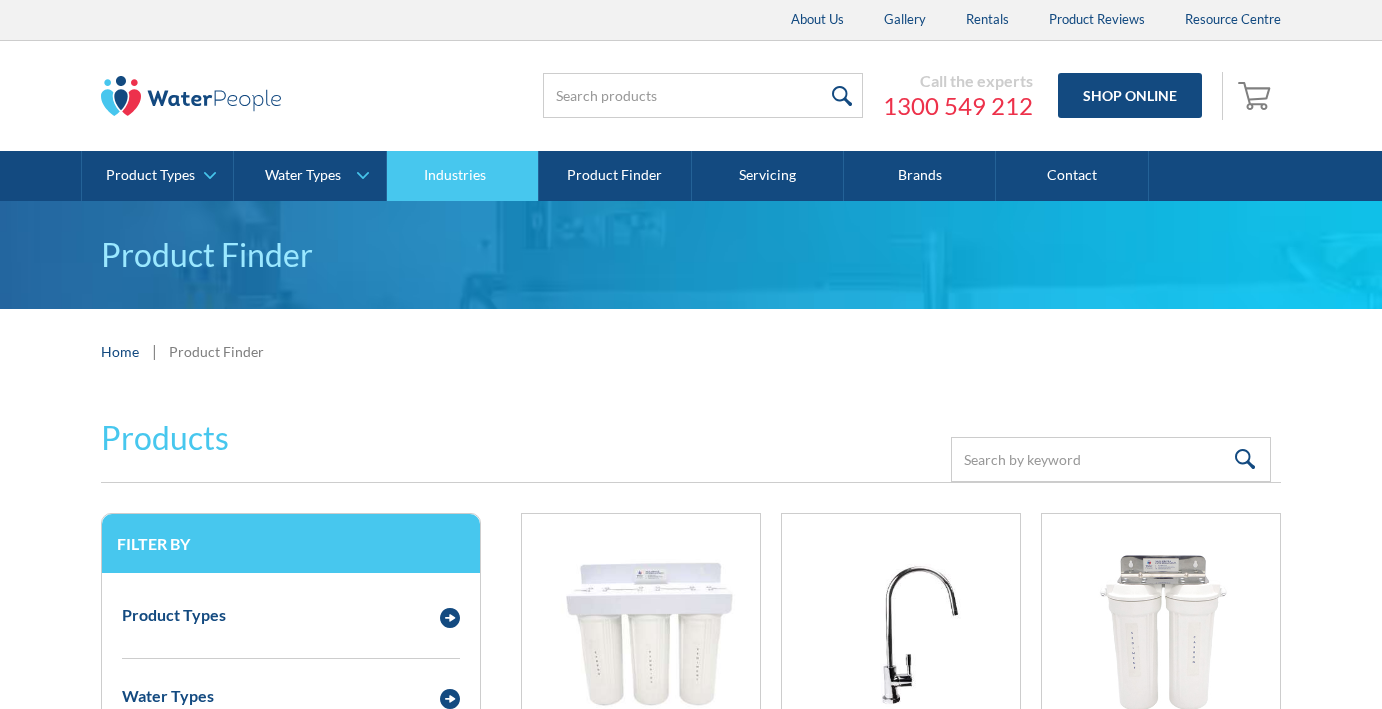 scroll, scrollTop: 0, scrollLeft: 0, axis: both 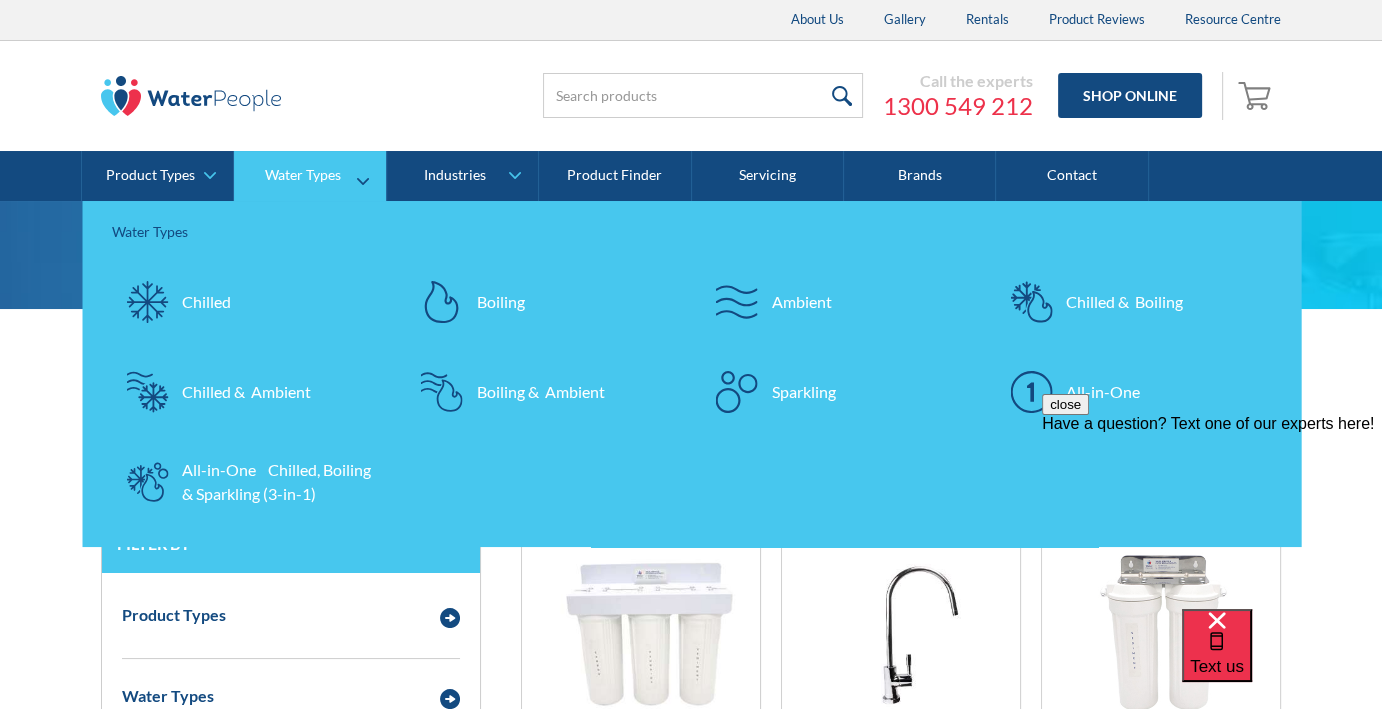 click on "All-in-One    Chilled, Boiling & Sparkling (3-in-1)" at bounding box center [249, 482] 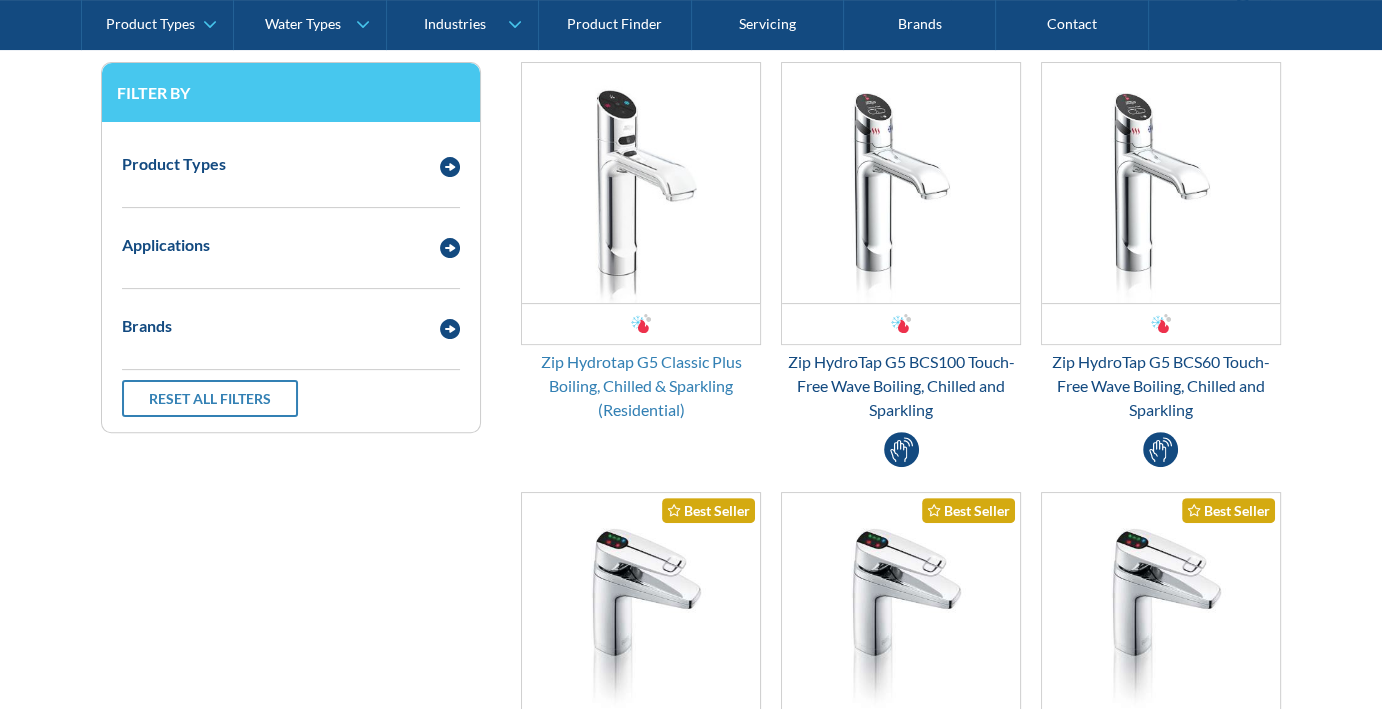 scroll, scrollTop: 0, scrollLeft: 0, axis: both 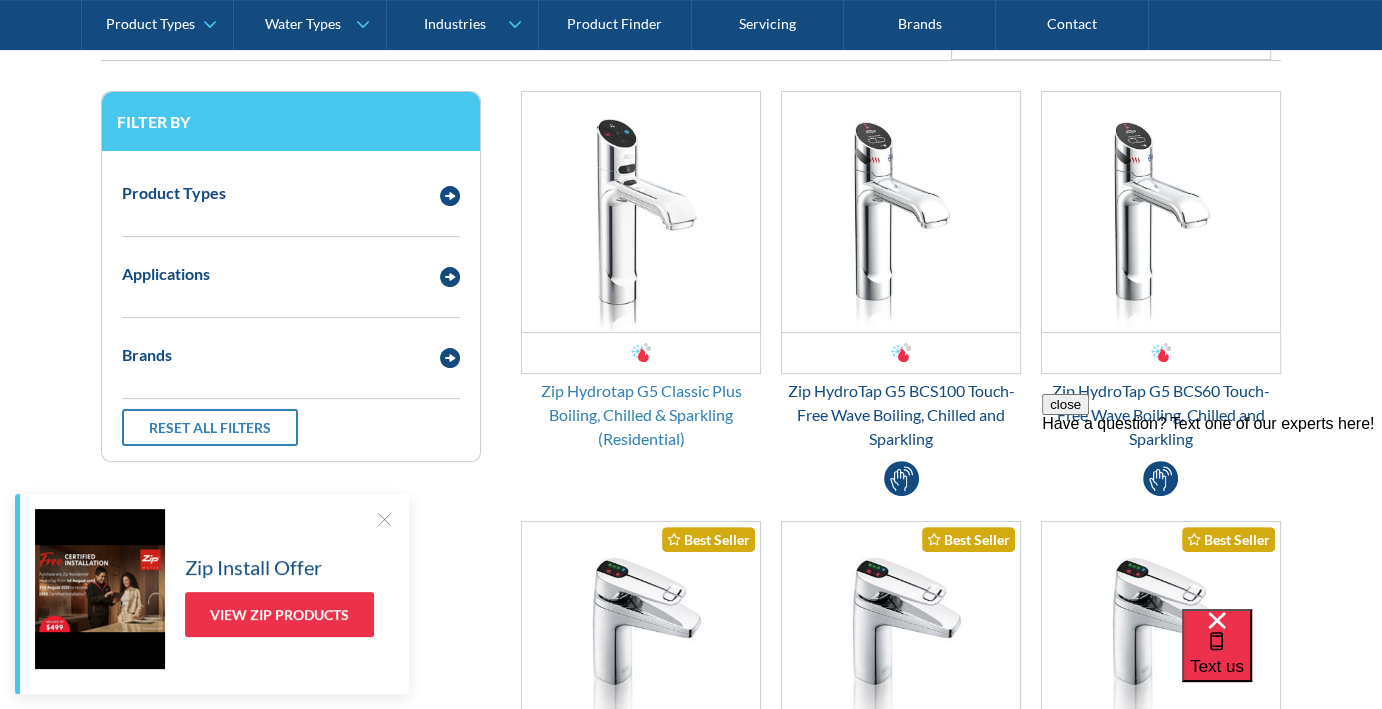 click on "Zip Hydrotap G5 Classic Plus Boiling, Chilled & Sparkling (Residential)" at bounding box center (641, 415) 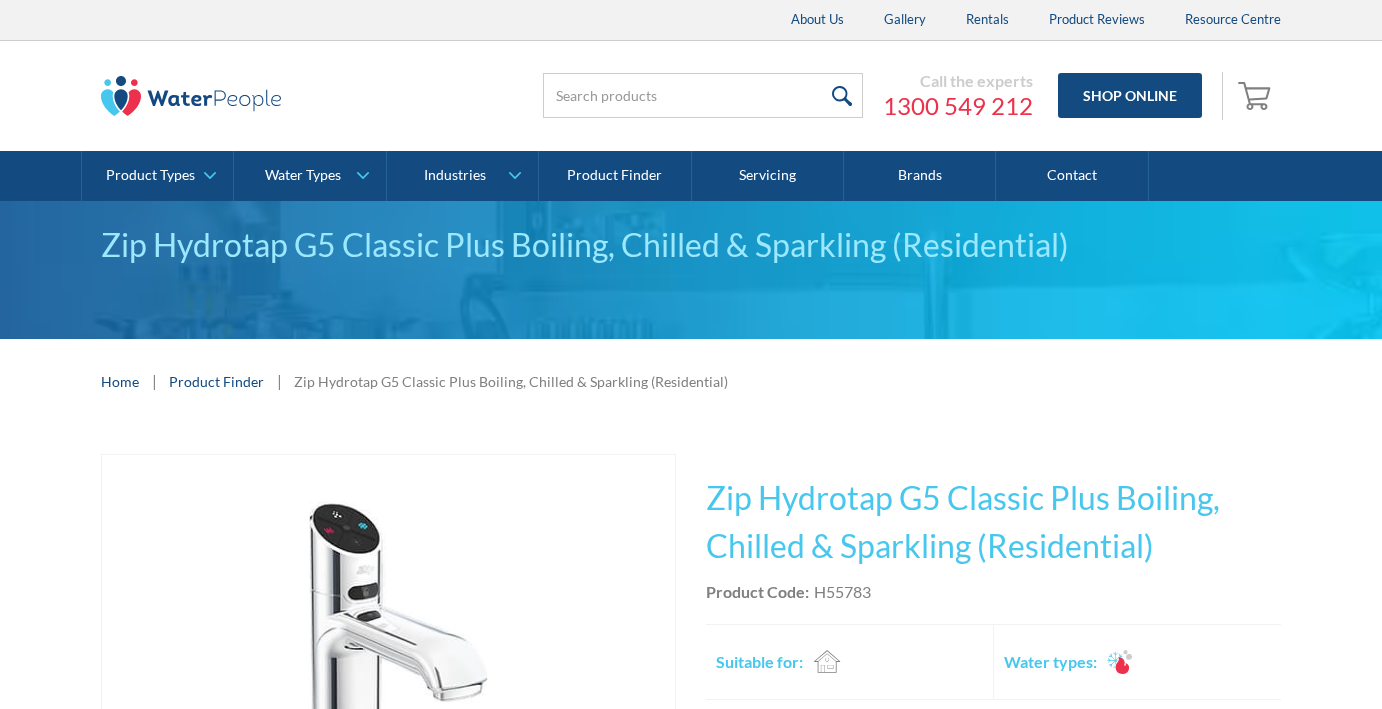 scroll, scrollTop: 325, scrollLeft: 0, axis: vertical 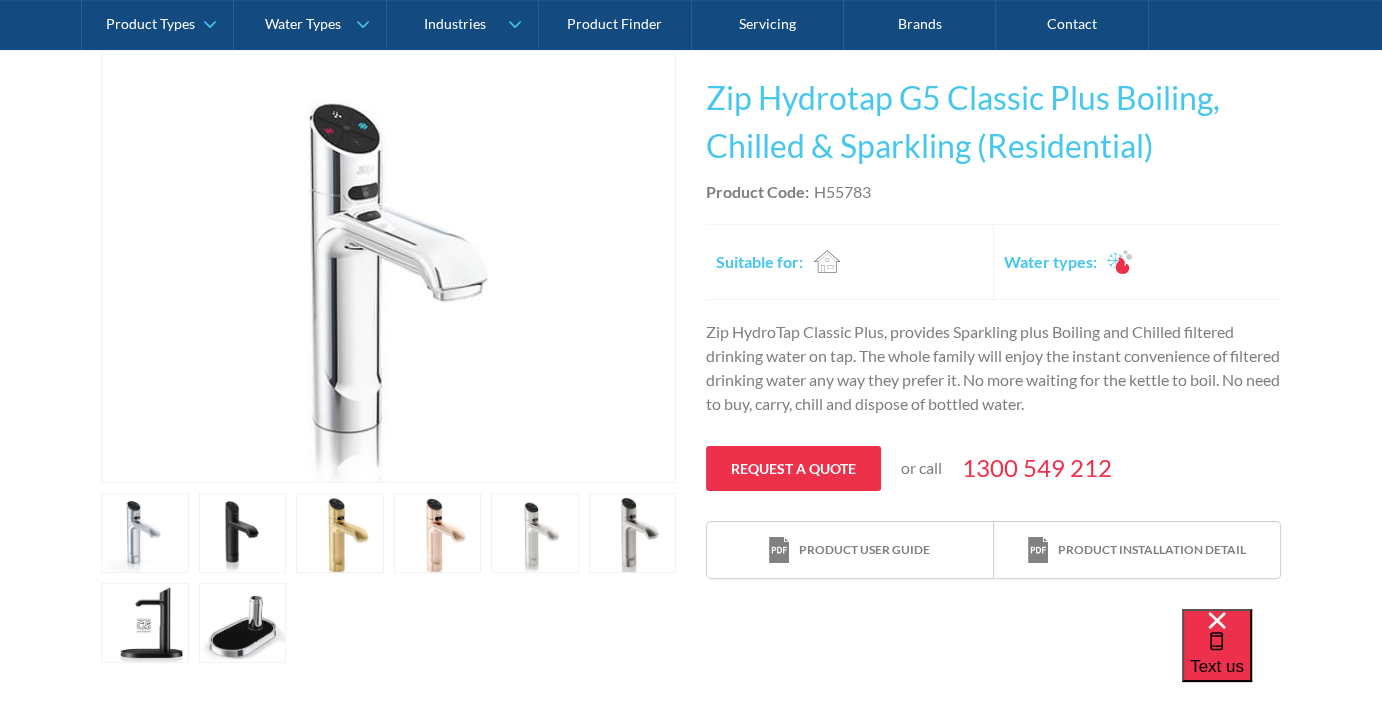 click at bounding box center (145, 533) 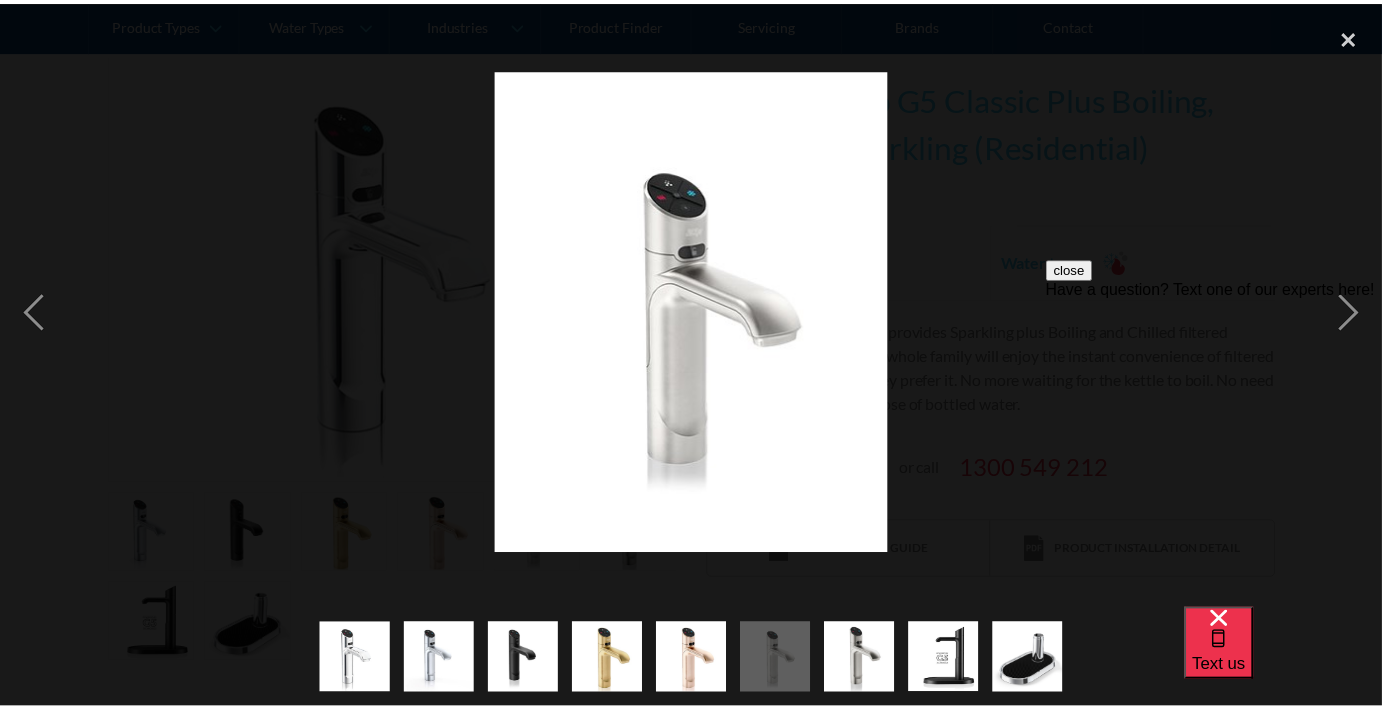 scroll, scrollTop: 0, scrollLeft: 0, axis: both 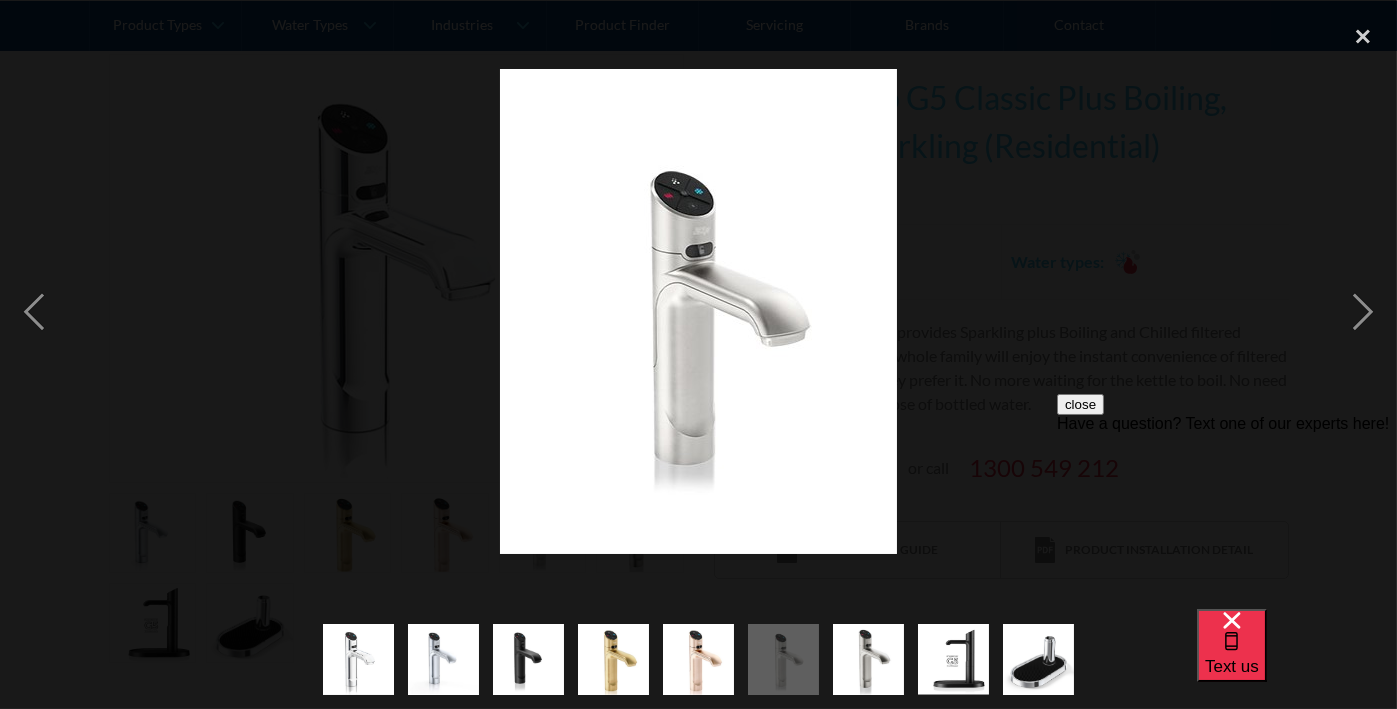 click at bounding box center (868, 659) 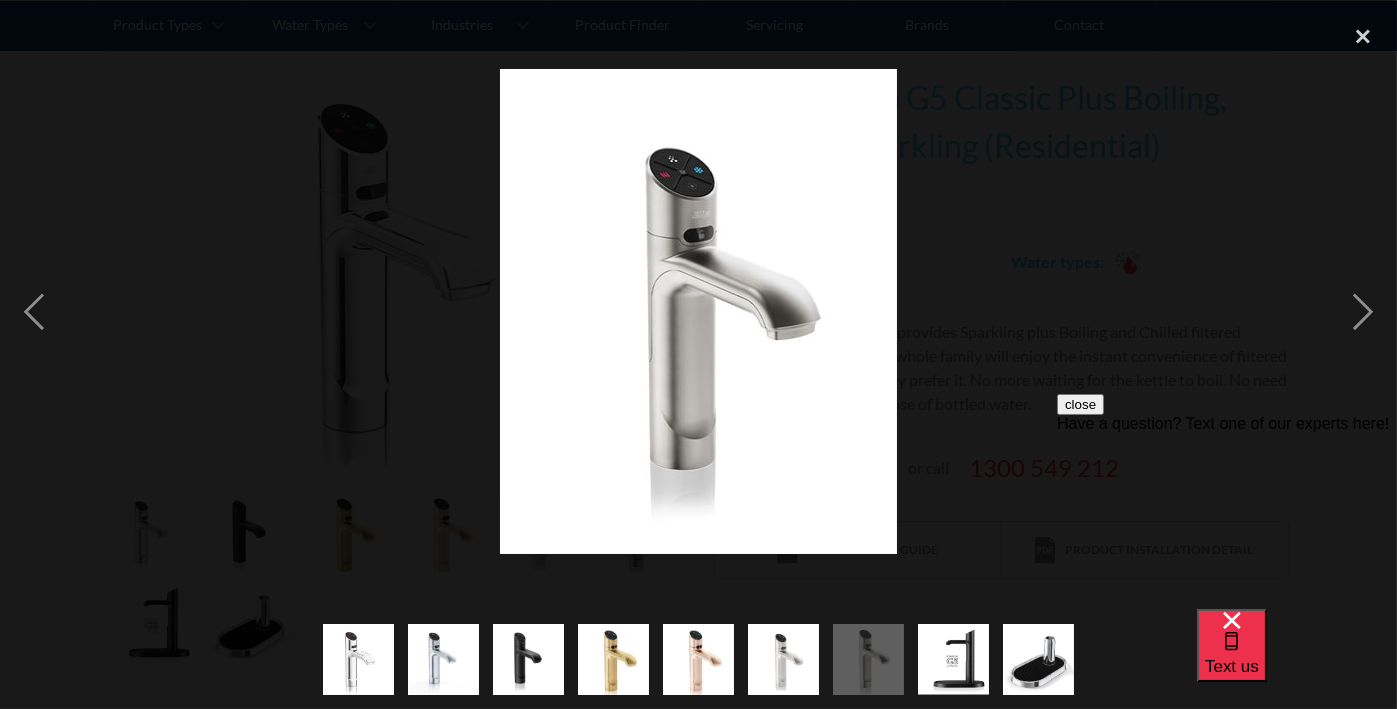 click at bounding box center [443, 659] 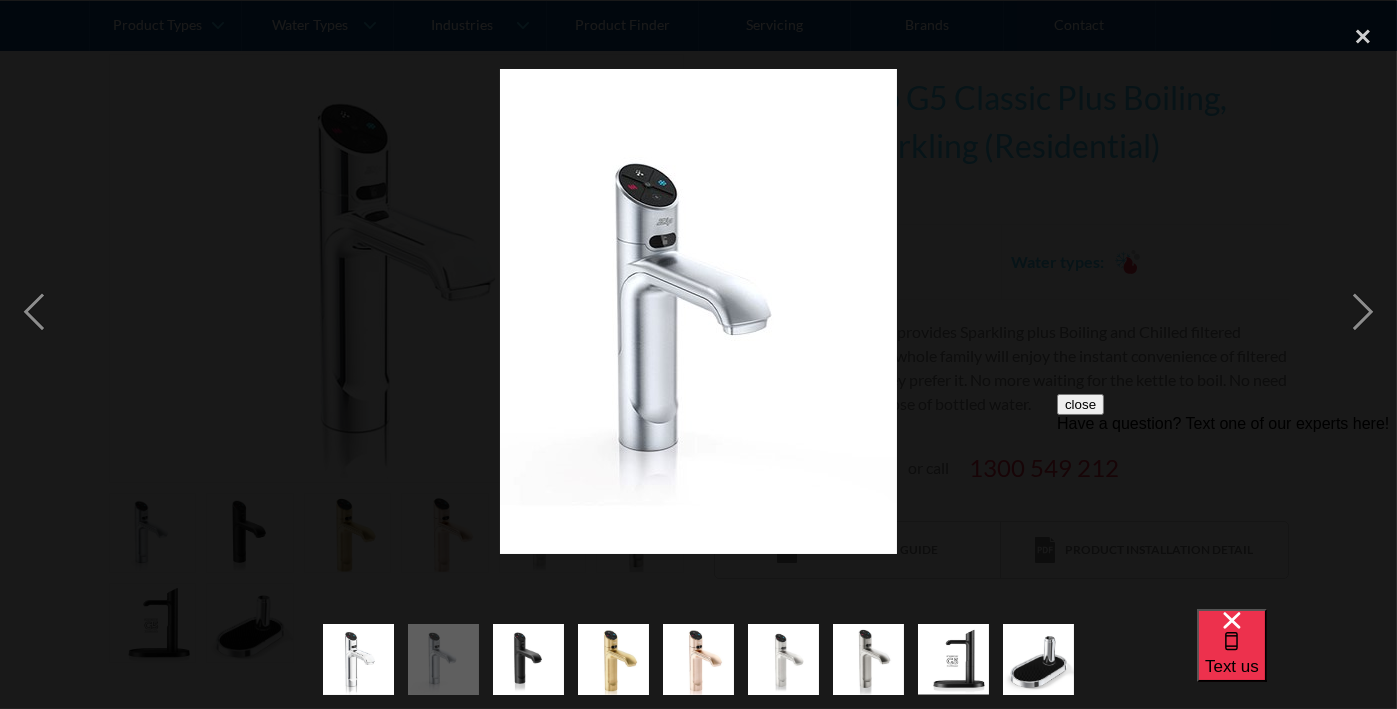 click at bounding box center [358, 659] 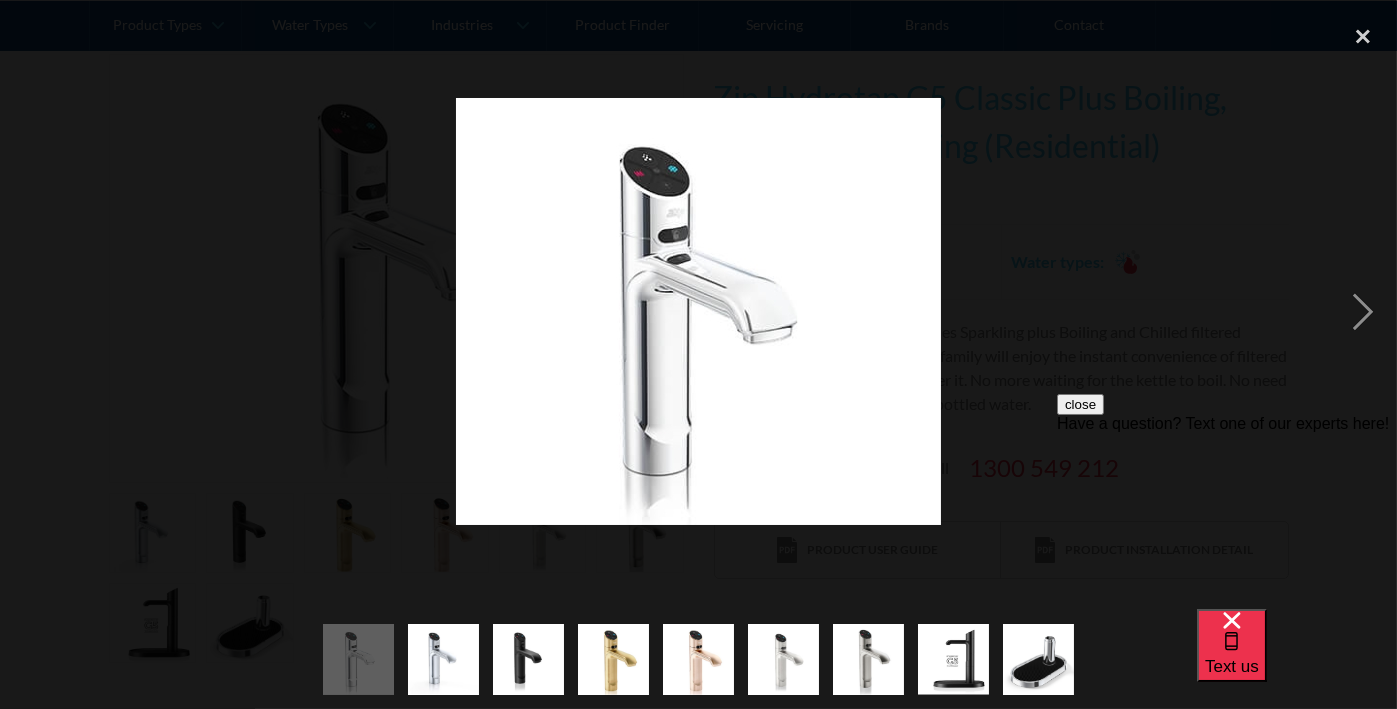 click at bounding box center [868, 659] 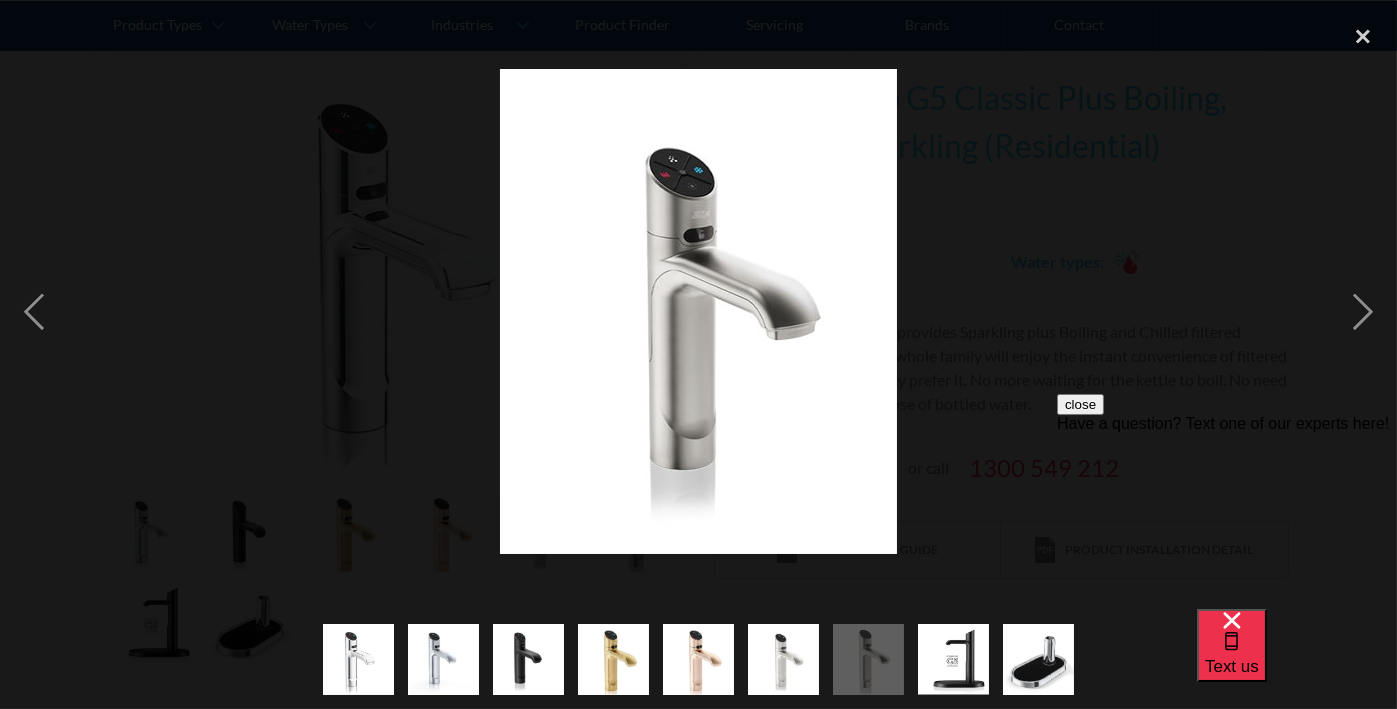 click at bounding box center (698, 311) 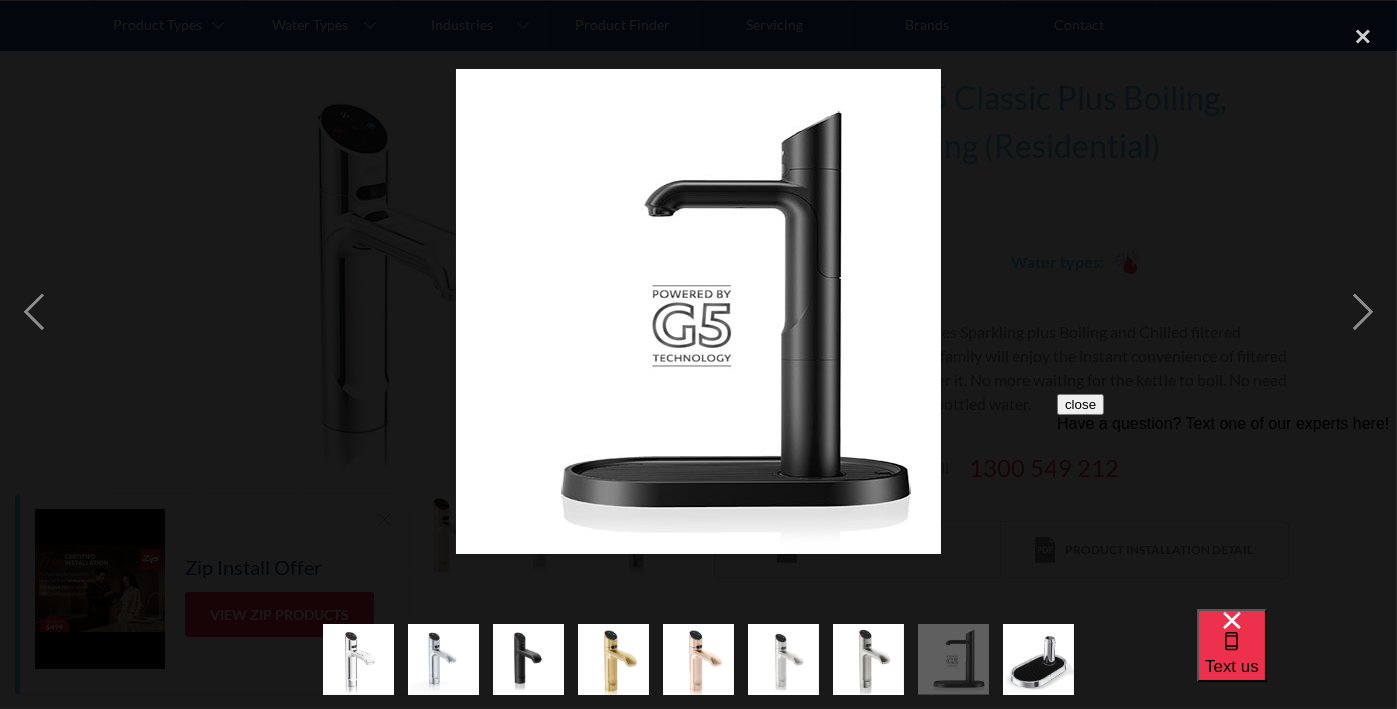 click at bounding box center [868, 659] 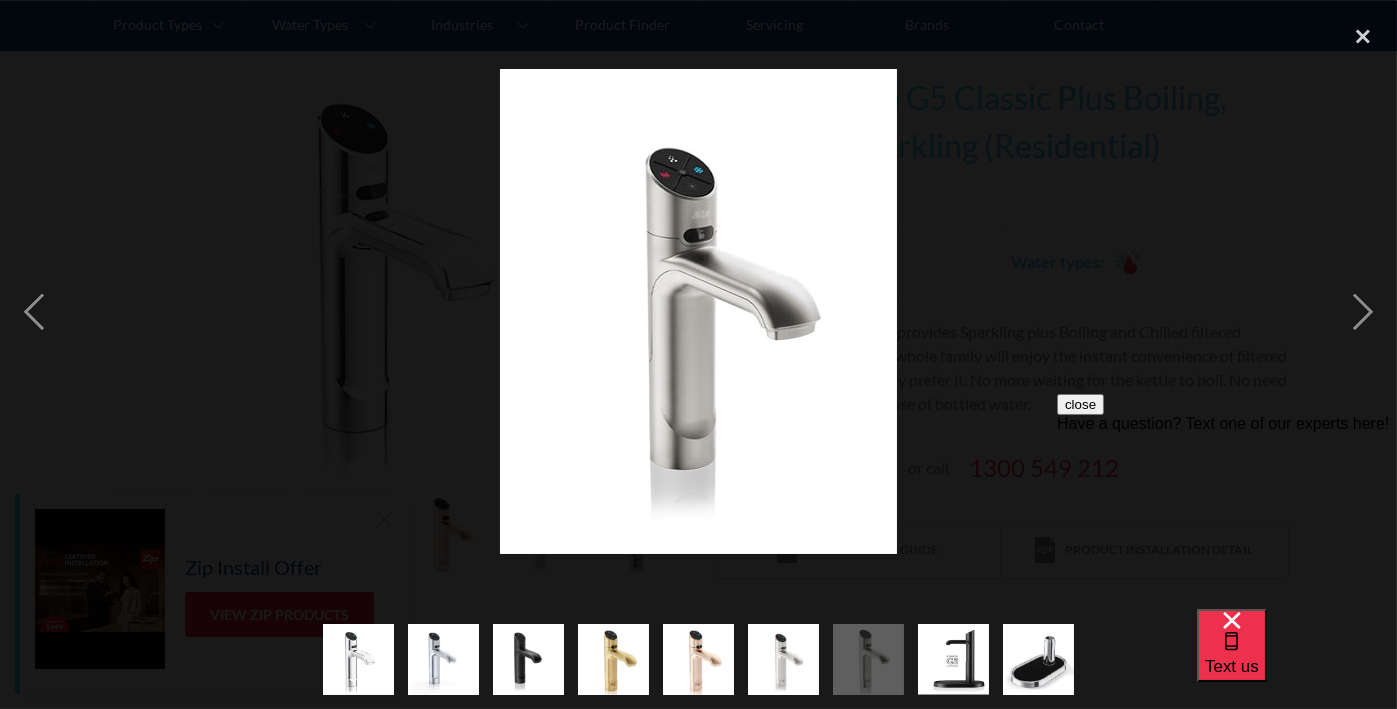 click at bounding box center (783, 659) 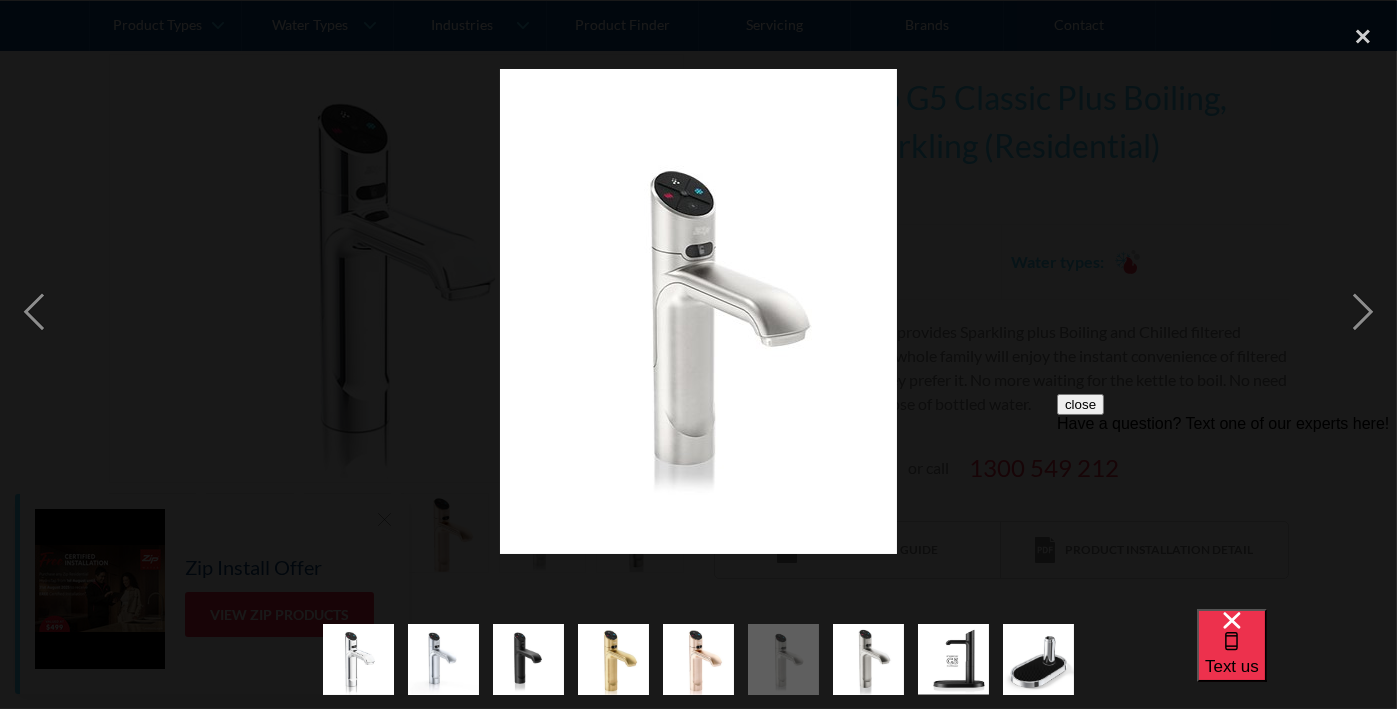 click at bounding box center [698, 659] 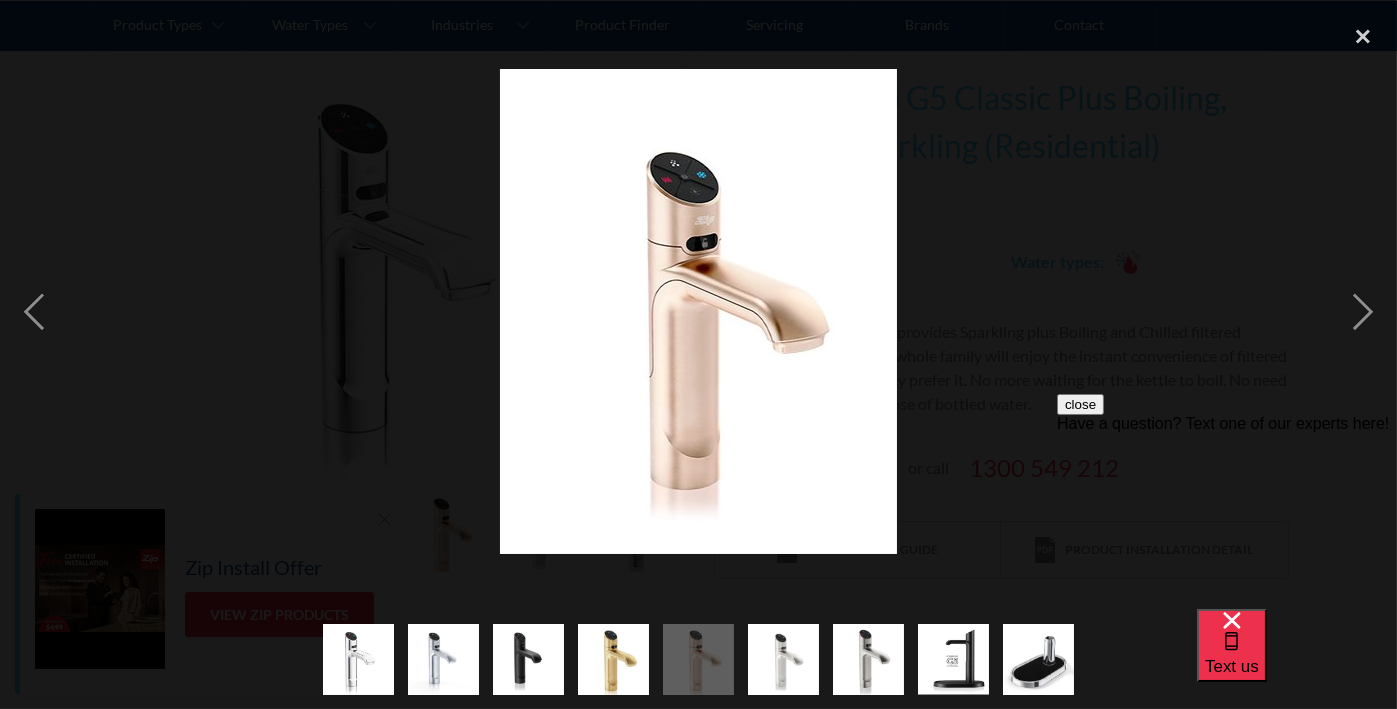 click at bounding box center [613, 659] 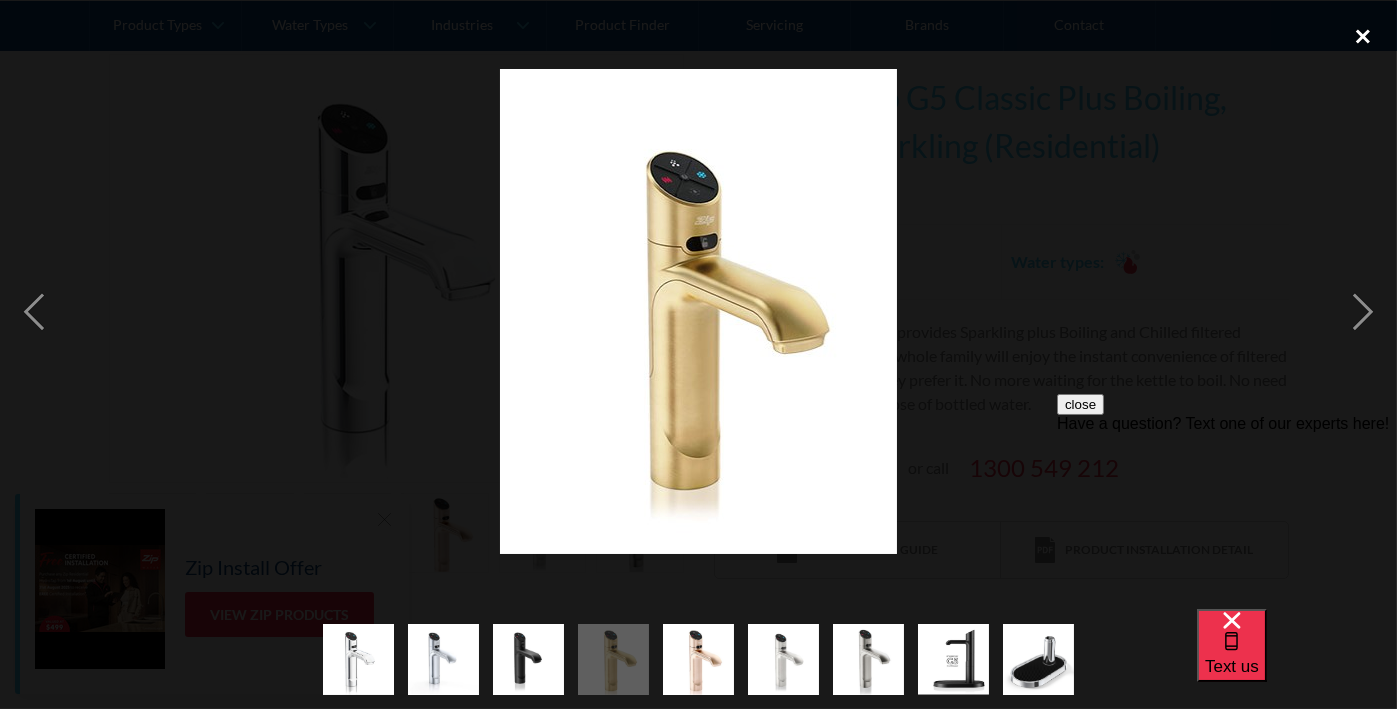 click at bounding box center (1363, 36) 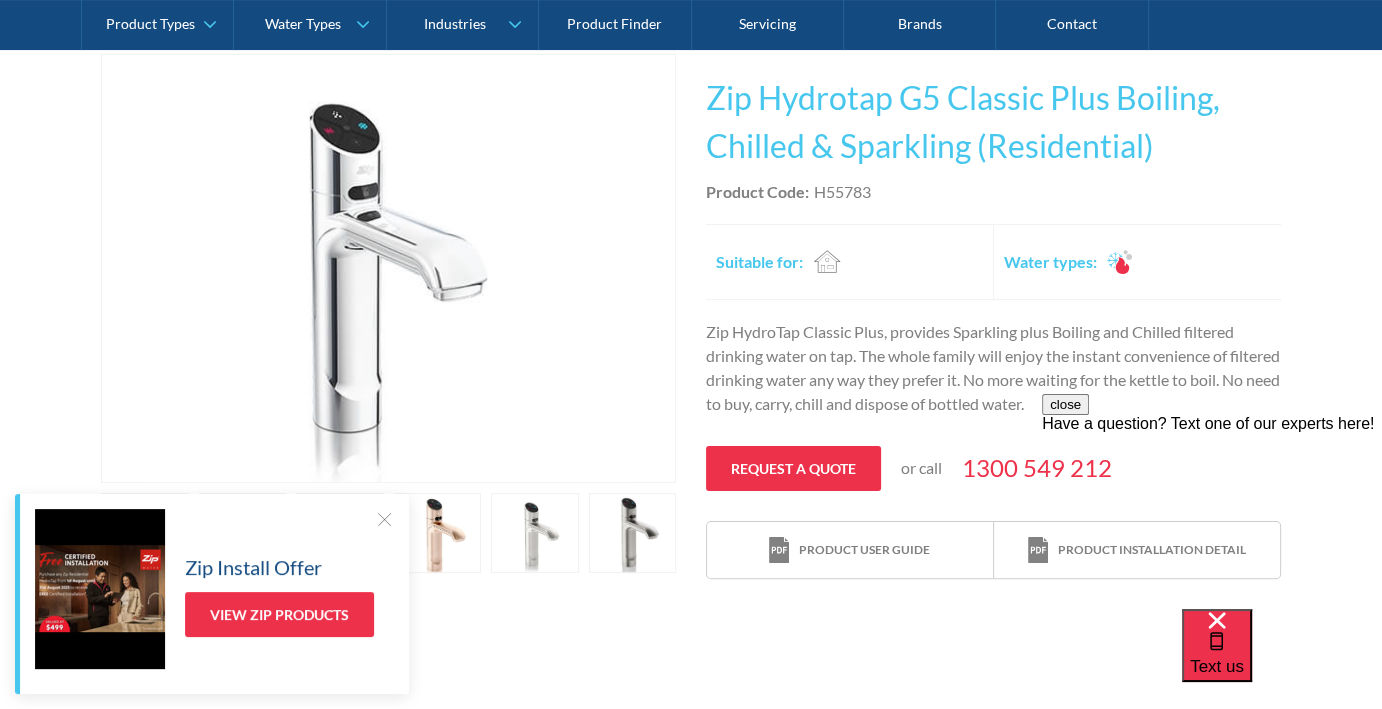 scroll, scrollTop: 900, scrollLeft: 0, axis: vertical 